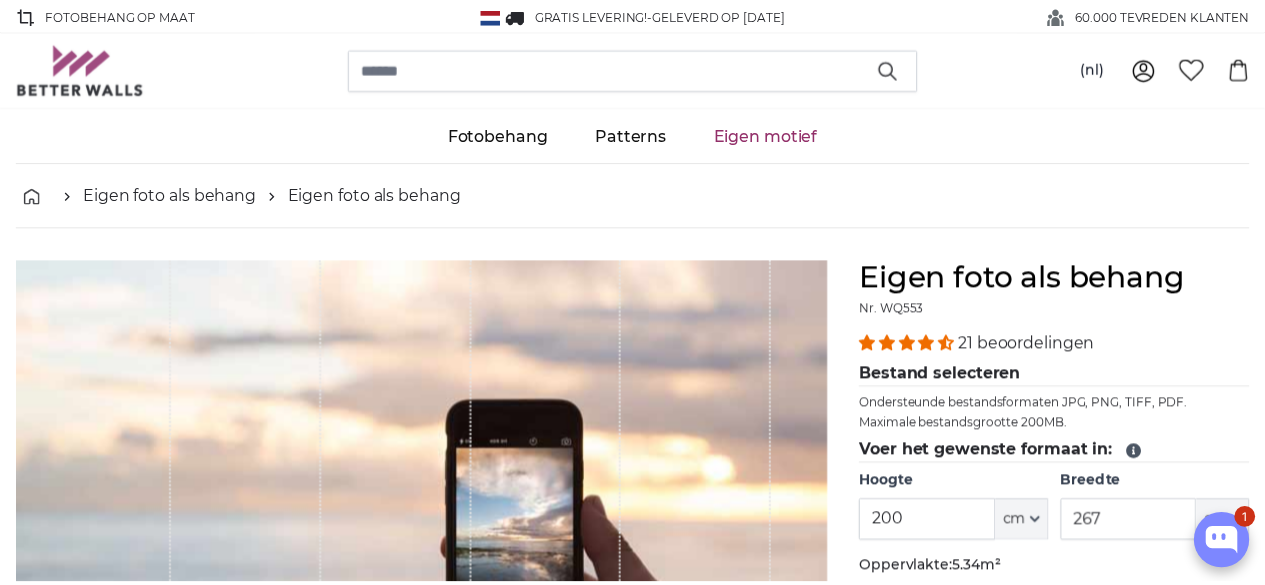 scroll, scrollTop: 0, scrollLeft: 0, axis: both 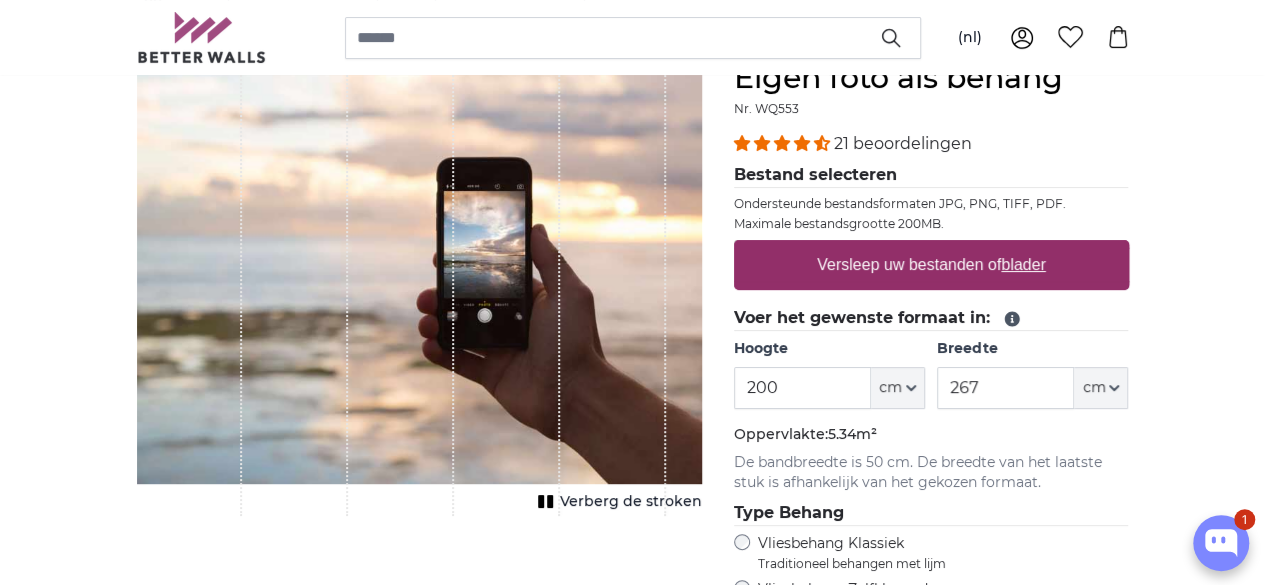 click on "Versleep uw bestanden of  blader" at bounding box center (931, 265) 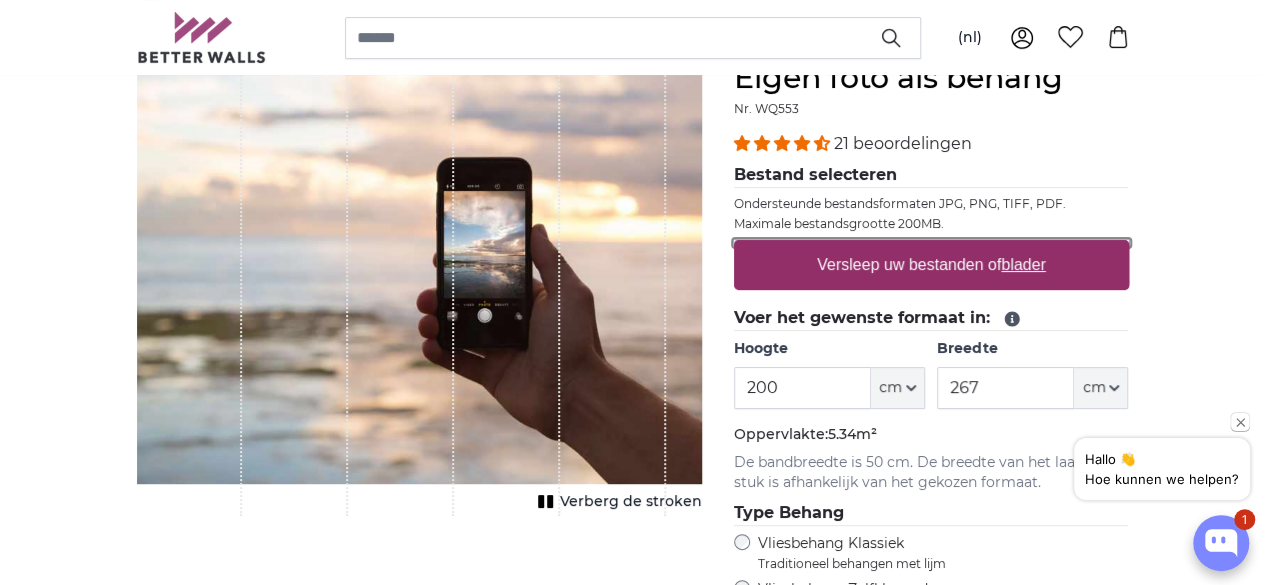 type on "**********" 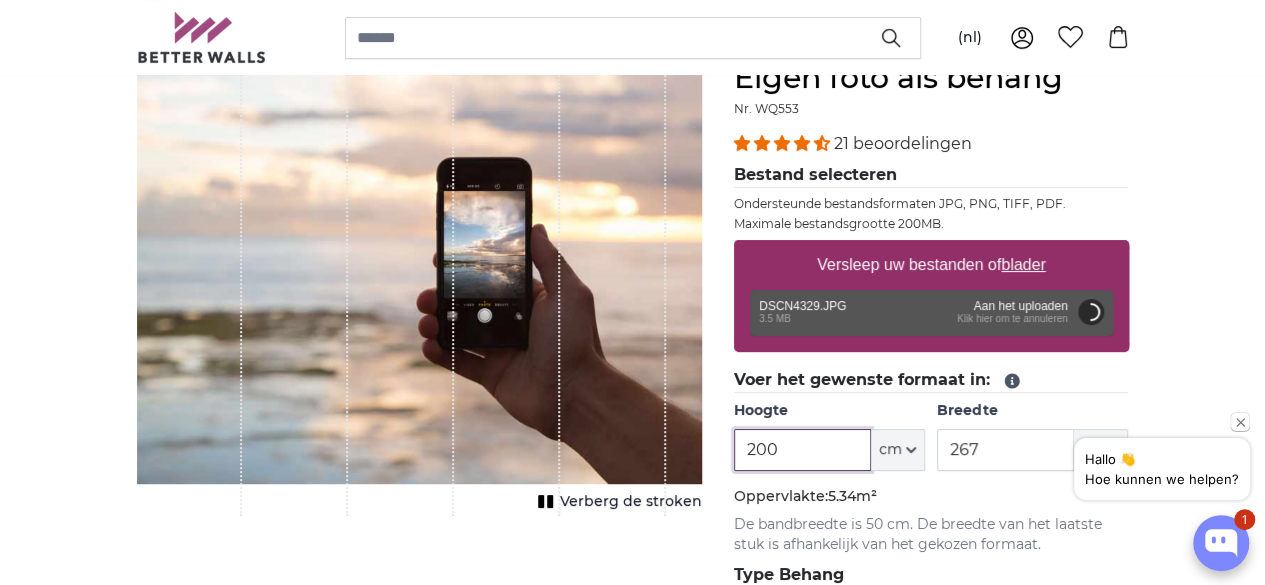 drag, startPoint x: 945, startPoint y: 447, endPoint x: 512, endPoint y: 407, distance: 434.84366 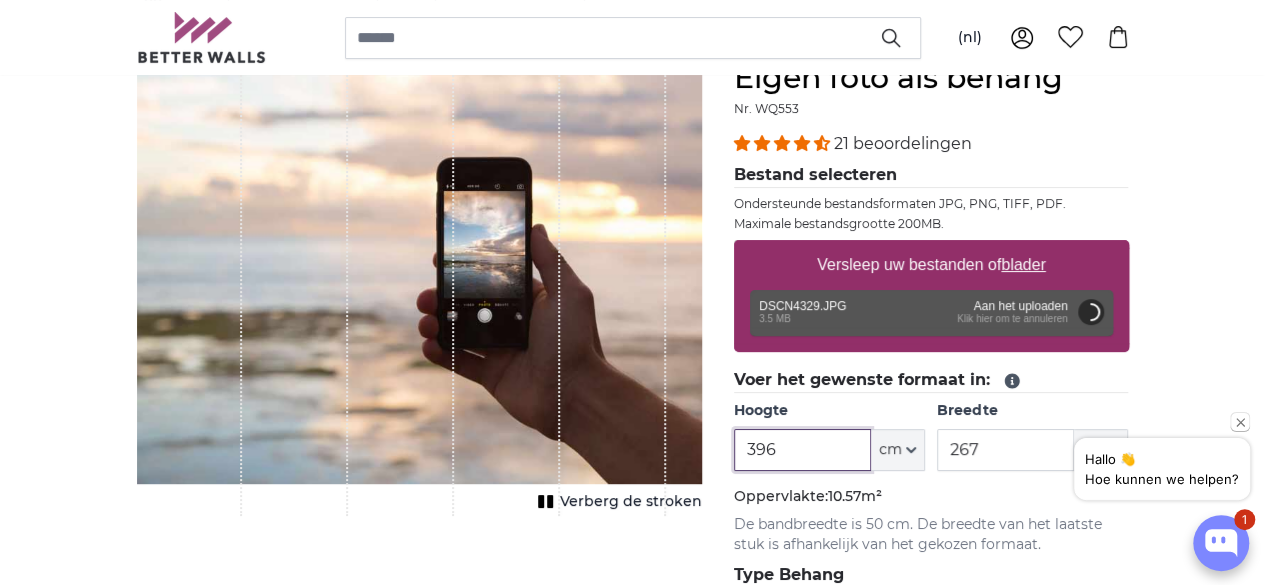 type on "396" 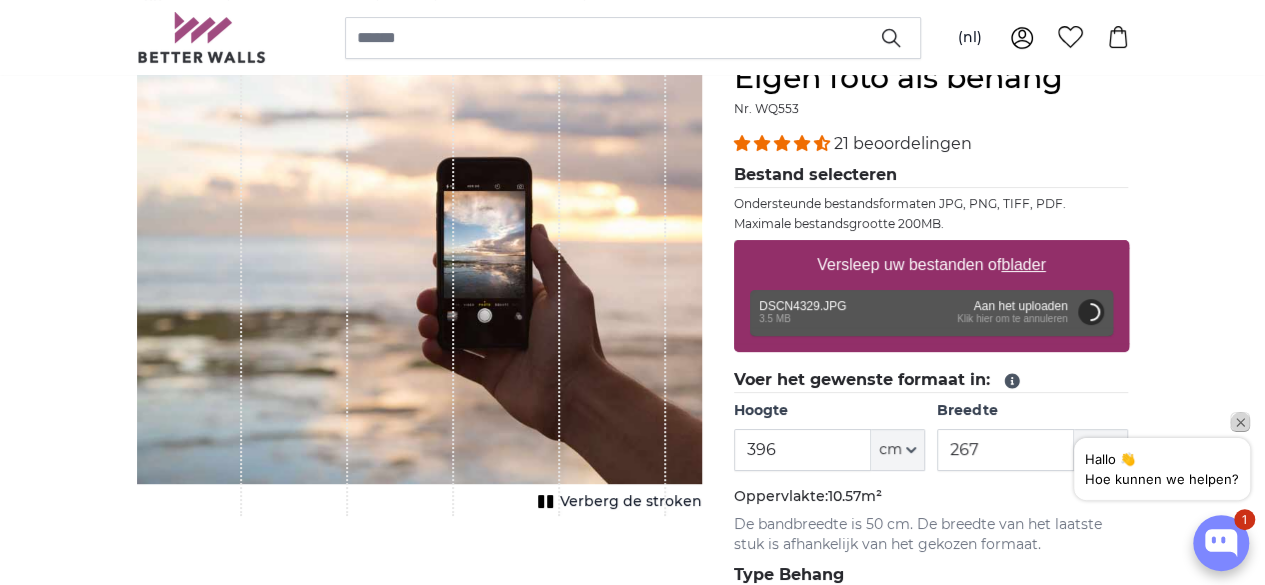 click 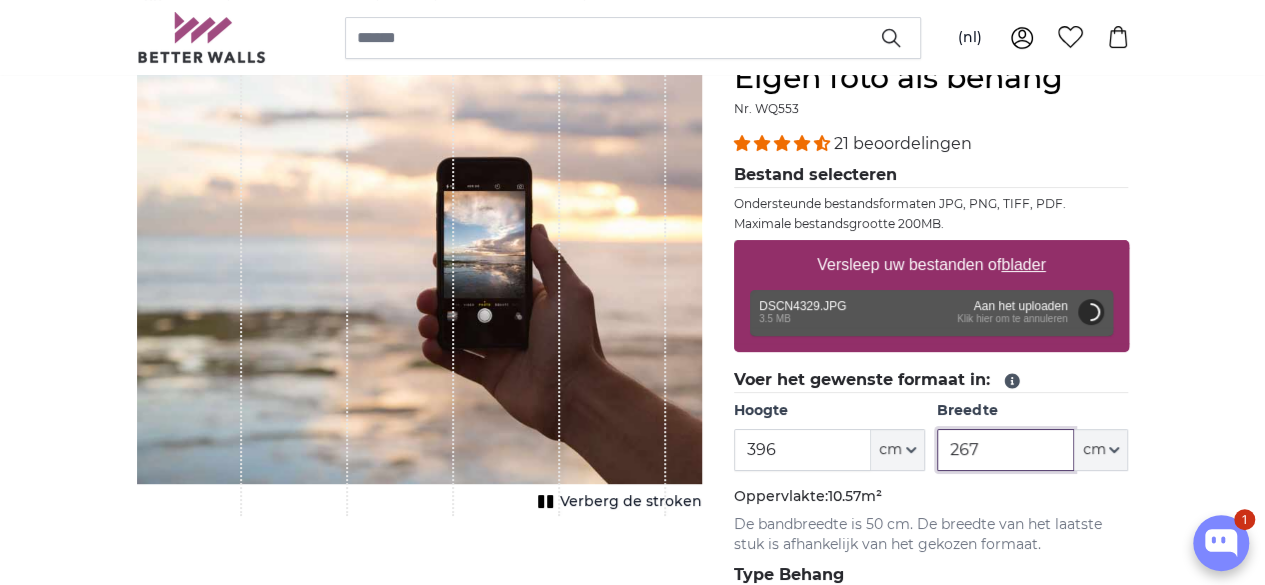 drag, startPoint x: 1079, startPoint y: 446, endPoint x: 958, endPoint y: 448, distance: 121.016525 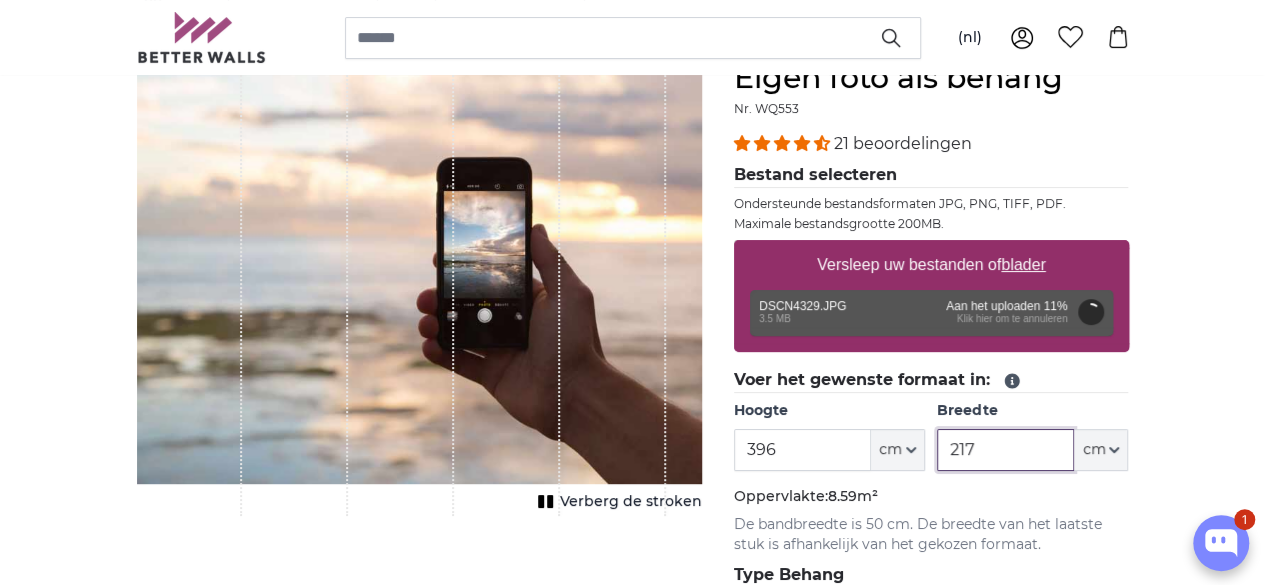 scroll, scrollTop: 400, scrollLeft: 0, axis: vertical 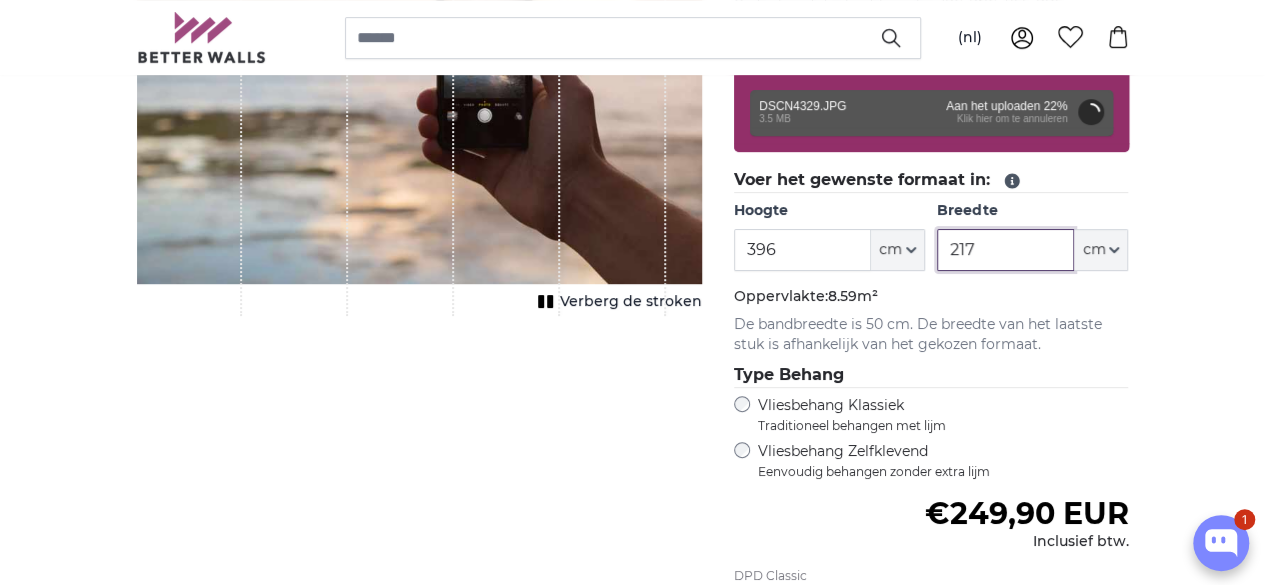 type on "217" 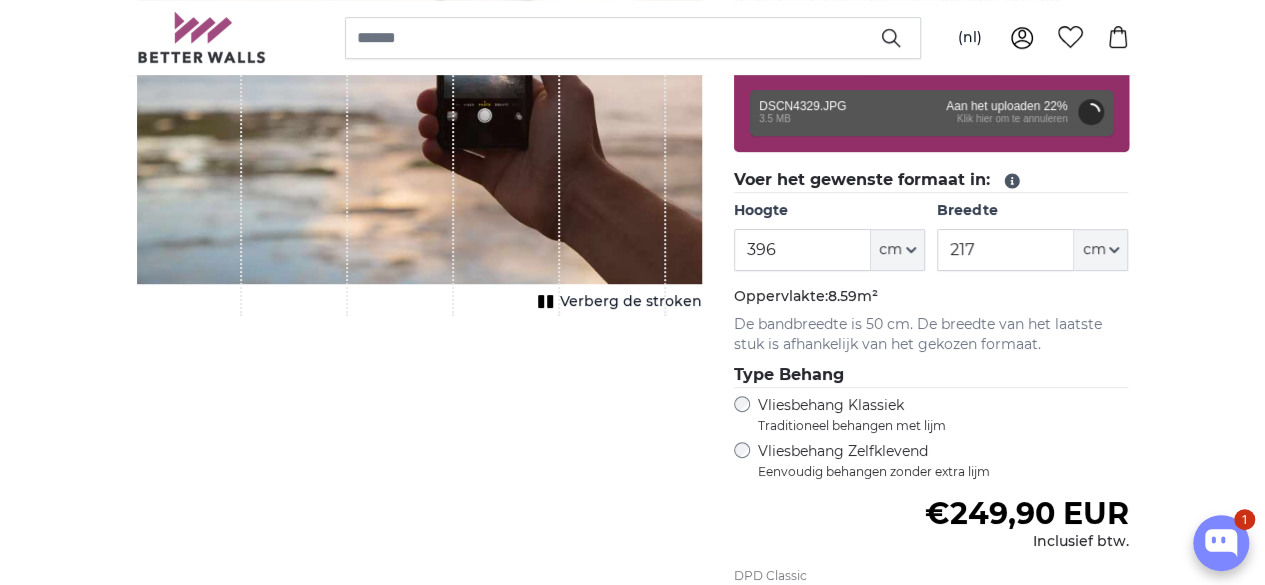 click on "De bandbreedte is 50 cm. De breedte van het laatste stuk is afhankelijk van het gekozen formaat." 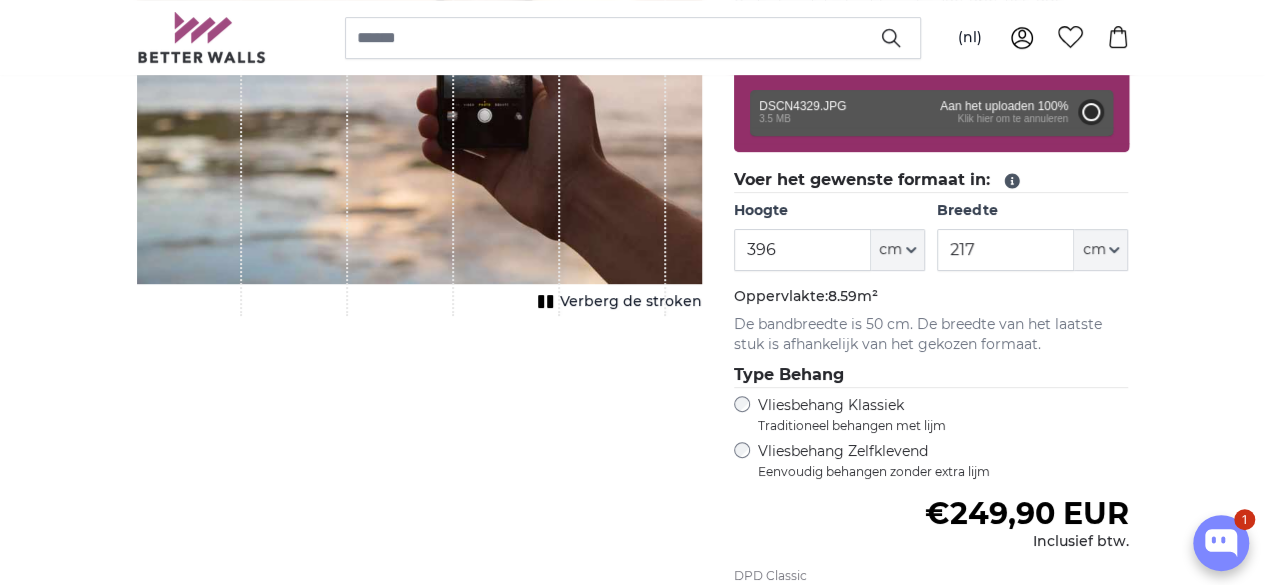 type on "200" 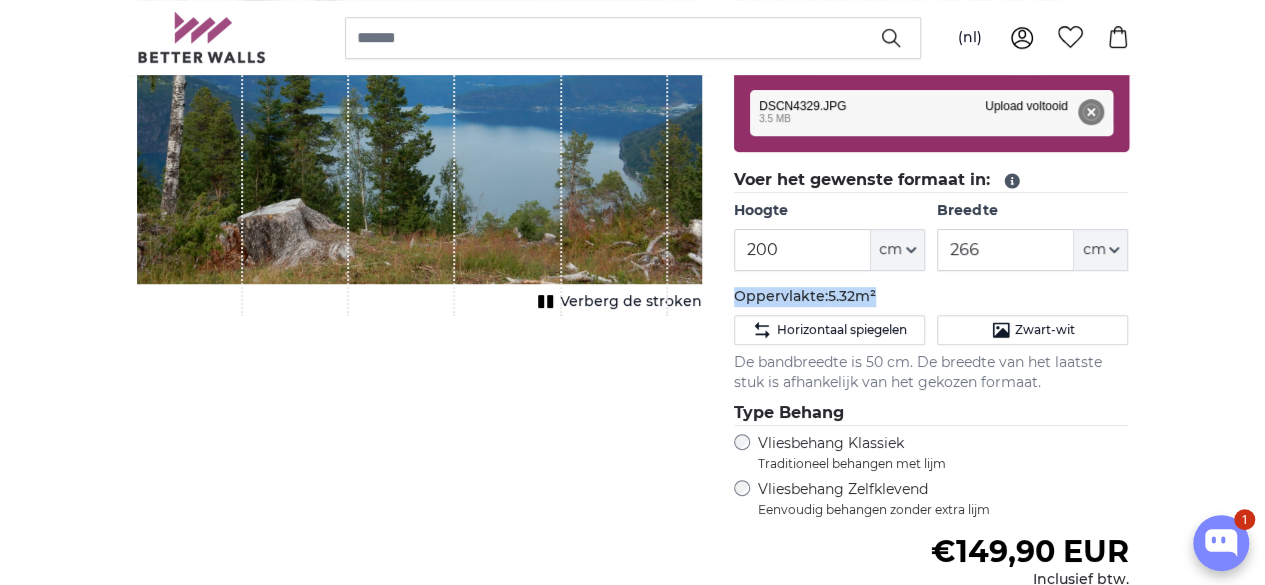 drag, startPoint x: 860, startPoint y: 292, endPoint x: 1042, endPoint y: 299, distance: 182.13457 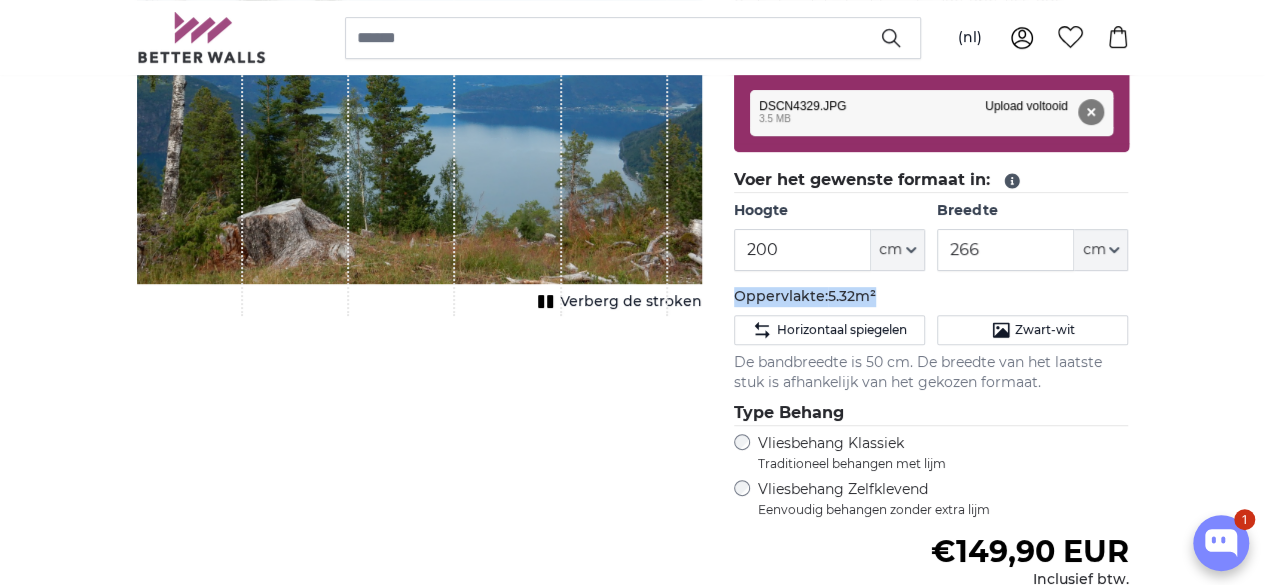 click on "Oppervlakte:  5.32m²" 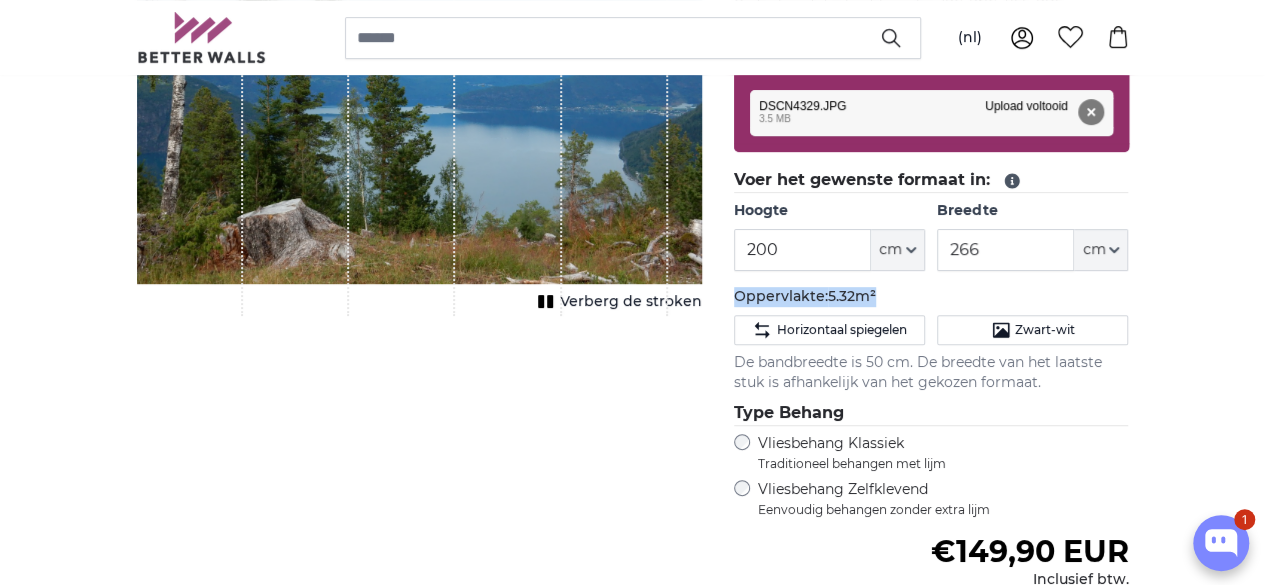 click on "De bandbreedte is 50 cm. De breedte van het laatste stuk is afhankelijk van het gekozen formaat." 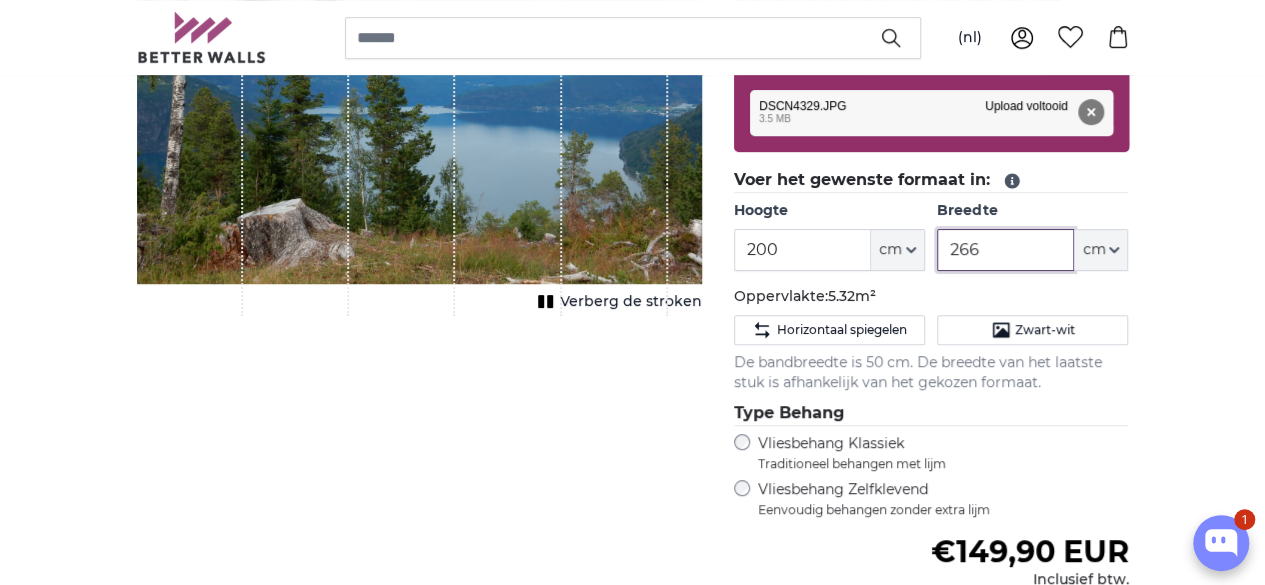 drag, startPoint x: 1114, startPoint y: 247, endPoint x: 987, endPoint y: 247, distance: 127 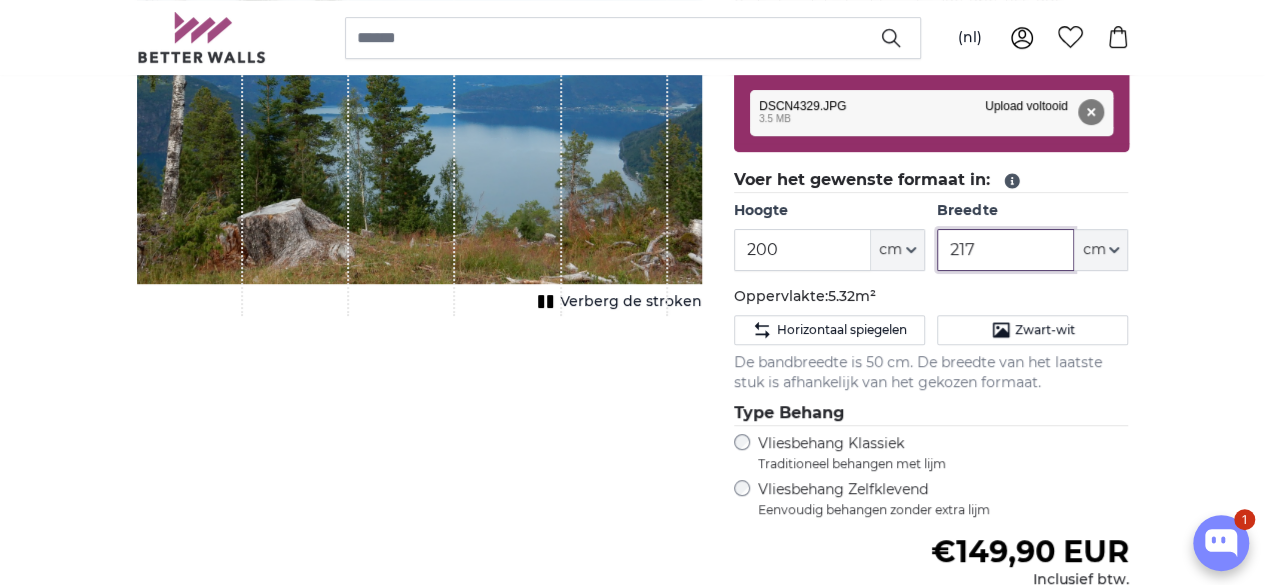 type on "217" 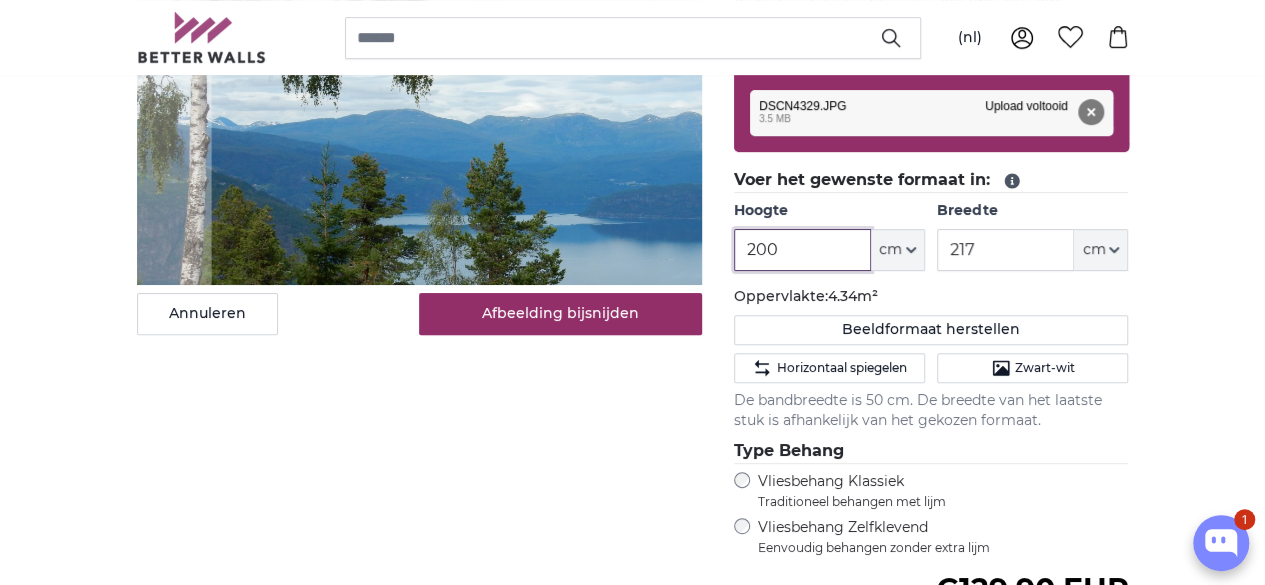 drag, startPoint x: 940, startPoint y: 250, endPoint x: 731, endPoint y: 248, distance: 209.00957 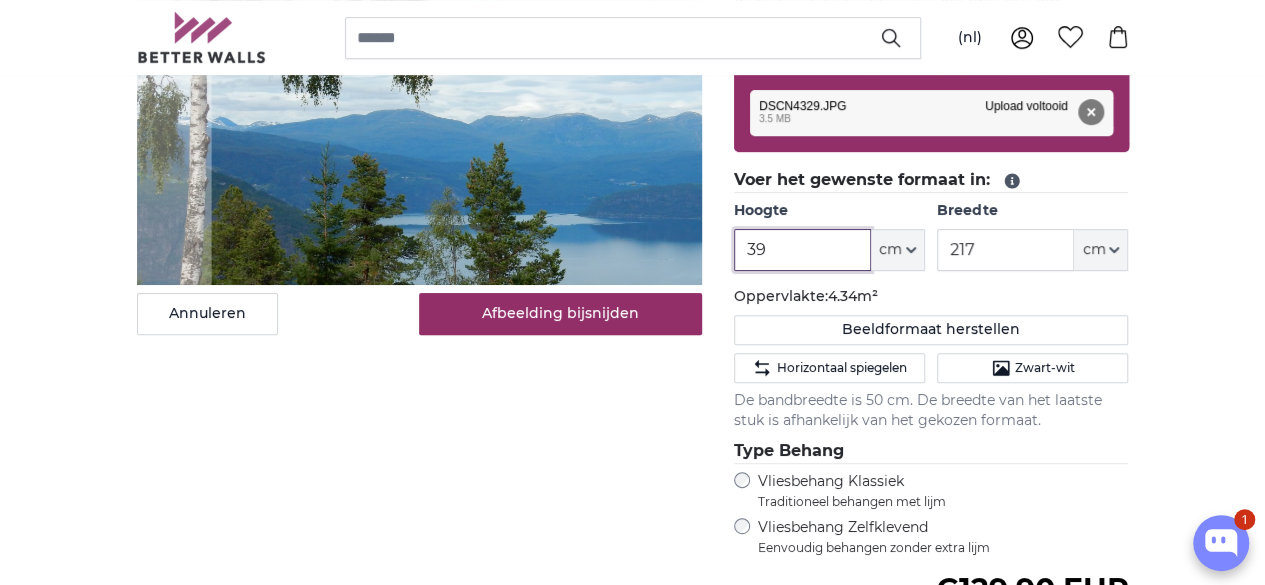 type on "396" 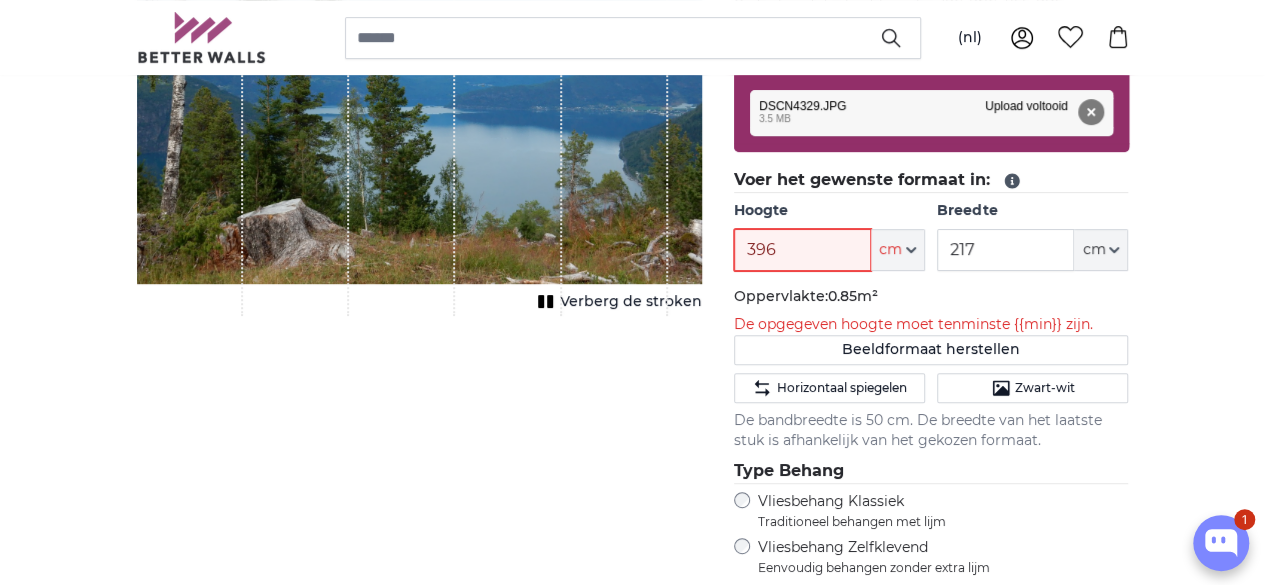 type 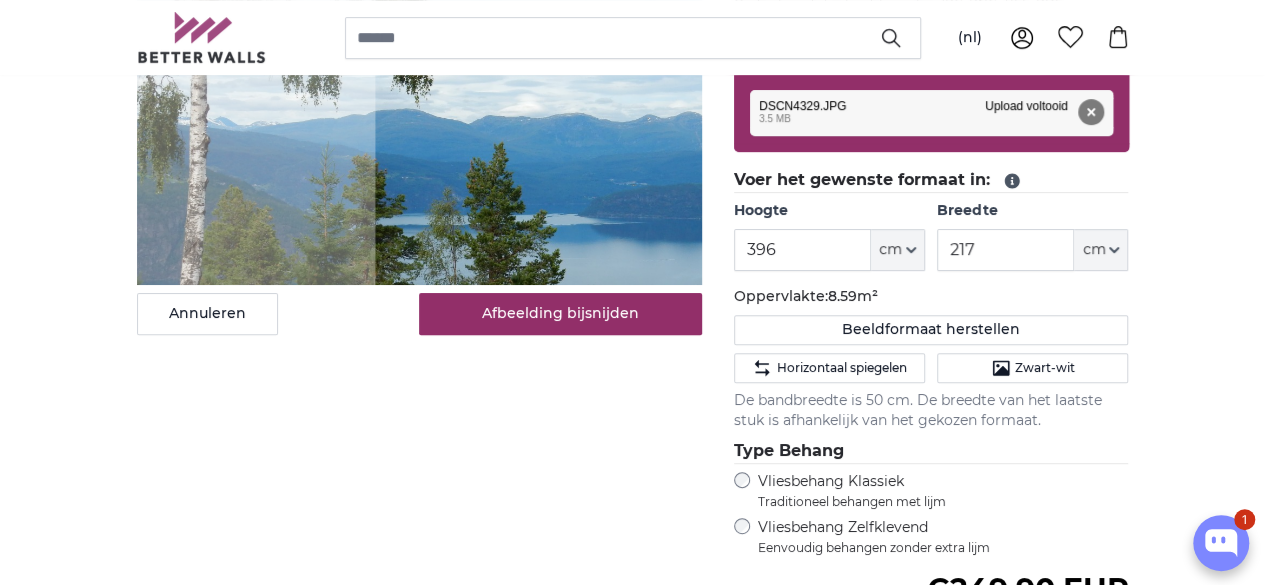 click on "Voer het gewenste formaat in:" 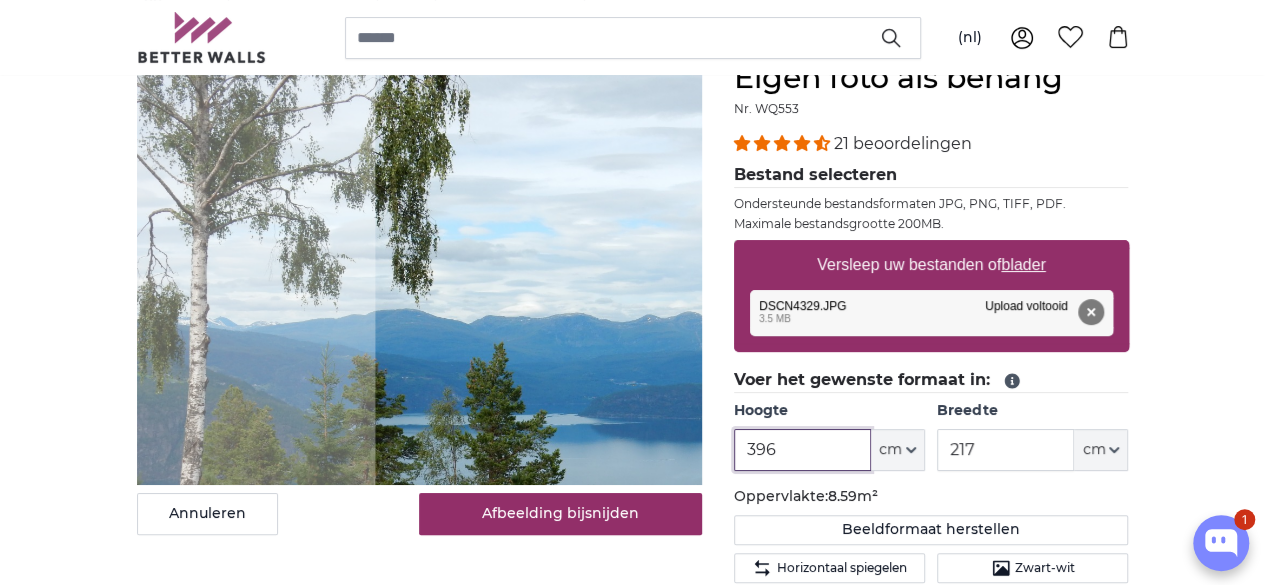 drag, startPoint x: 920, startPoint y: 443, endPoint x: 762, endPoint y: 442, distance: 158.00316 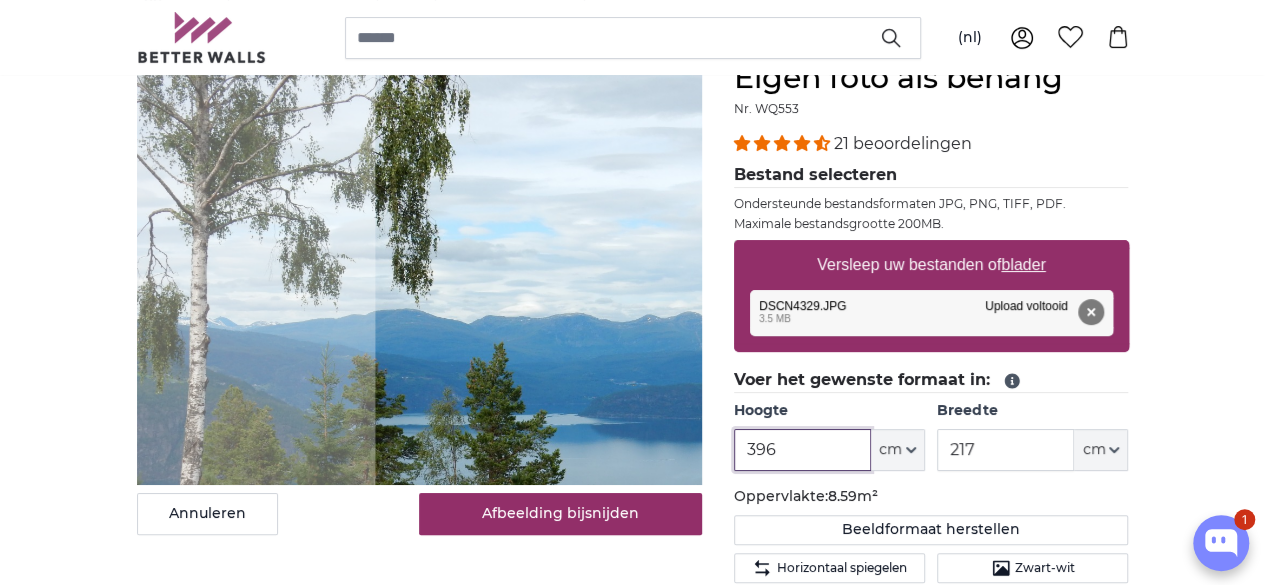 drag, startPoint x: 903, startPoint y: 444, endPoint x: 877, endPoint y: 443, distance: 26.019224 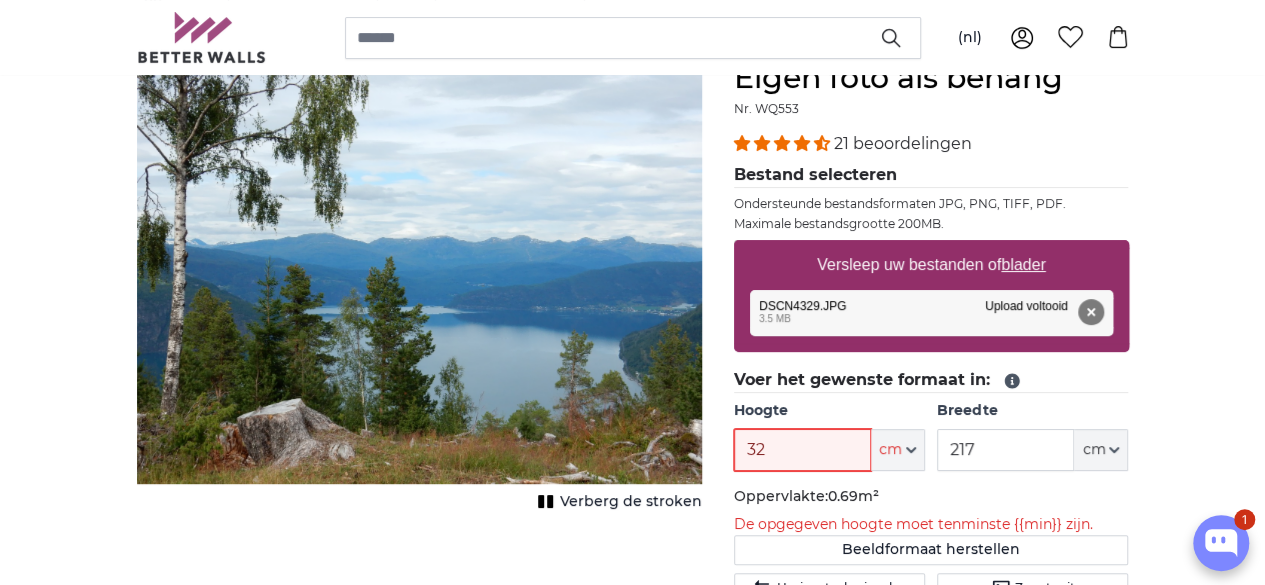 type on "3" 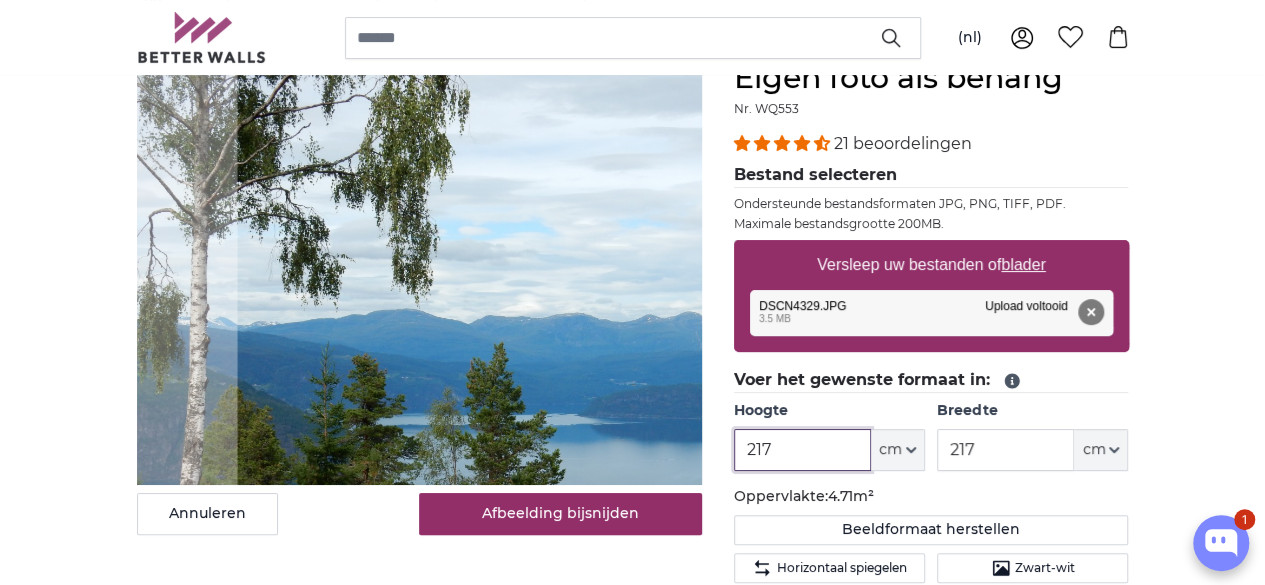 type on "217" 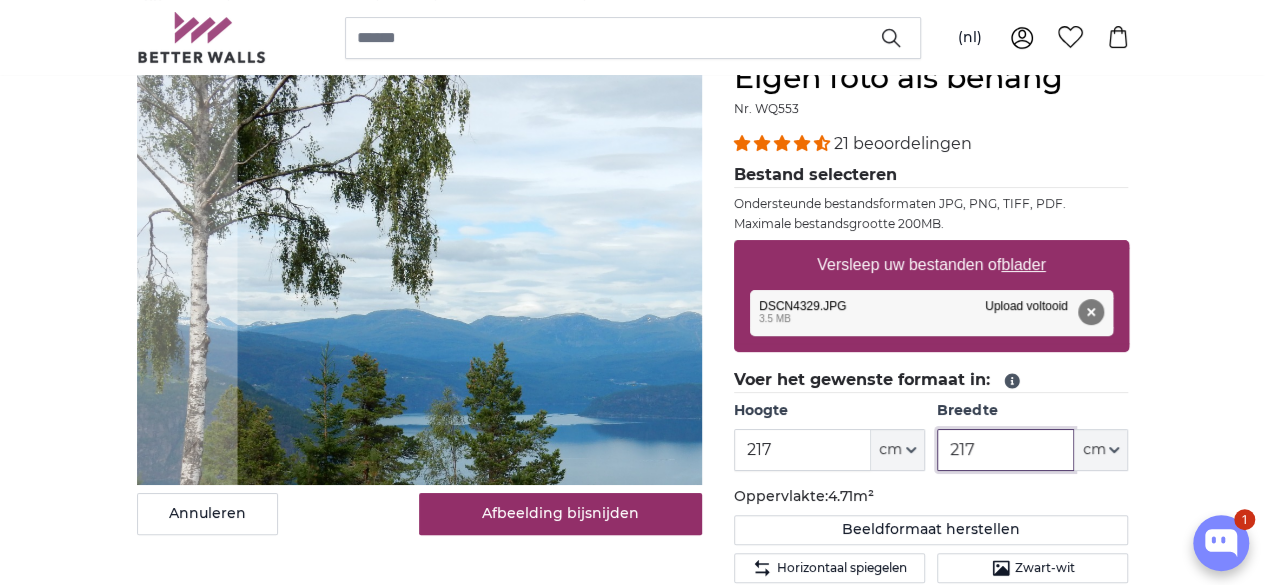 drag, startPoint x: 1109, startPoint y: 442, endPoint x: 1049, endPoint y: 445, distance: 60.074955 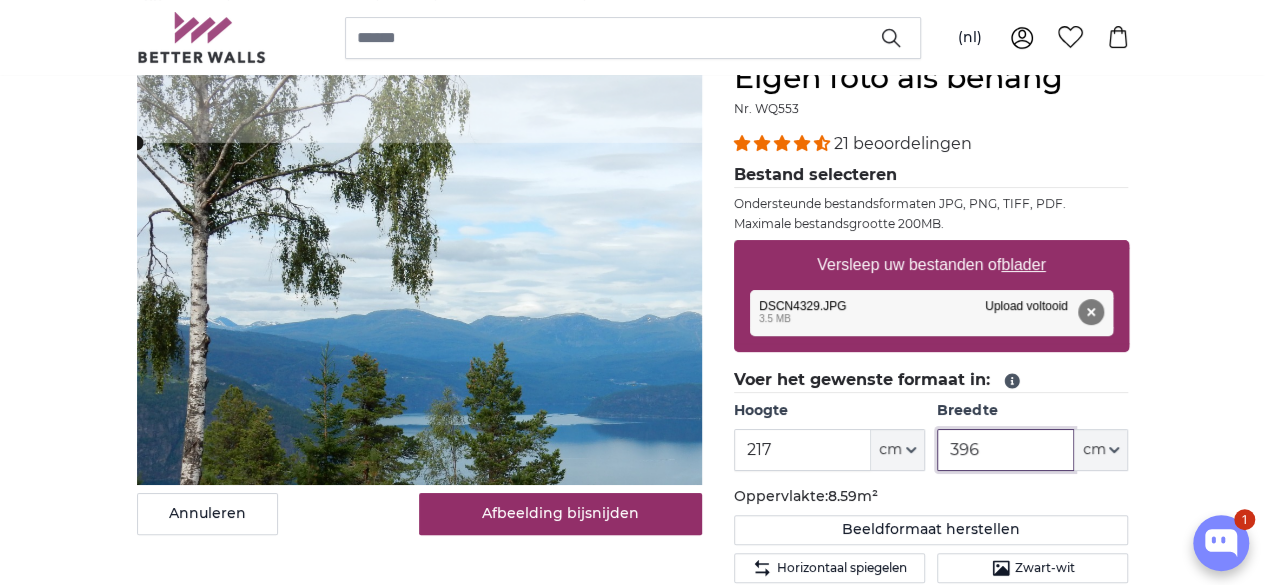 type on "396" 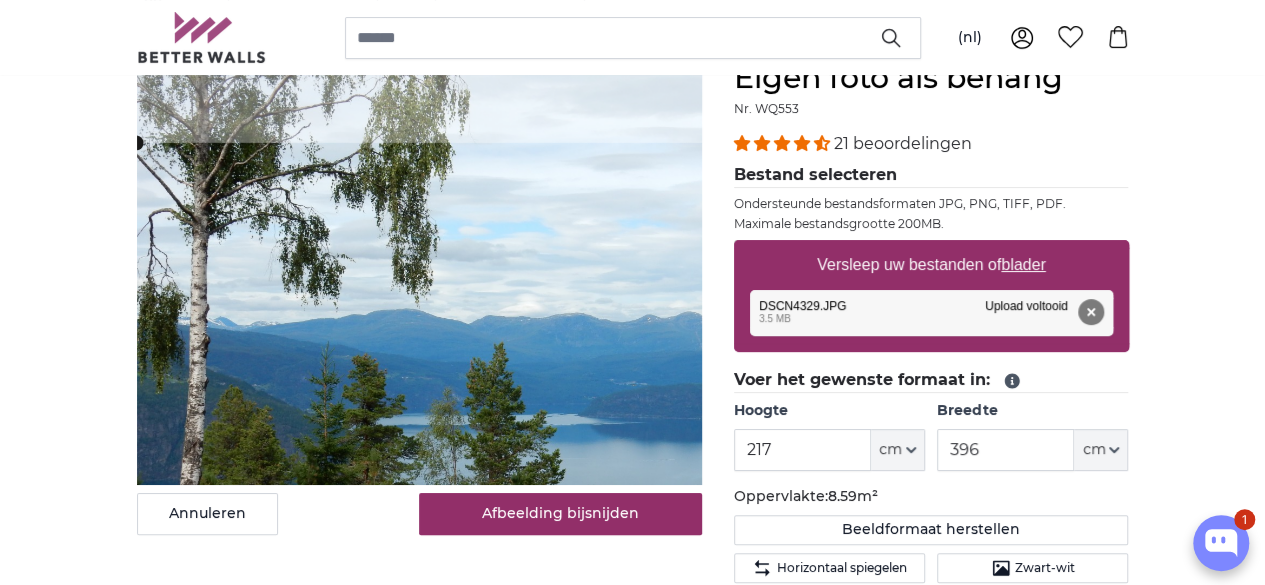 click on "Eigen foto als behang
Nr. WQ553
21 beoordelingen
Bestand selecteren
Ondersteunde bestandsformaten JPG, PNG, TIFF, PDF.
Maximale bestandsgrootte 200MB.
Versleep uw bestanden of  blader DSCN4329.JPG Verwijderen Opnieuw proberen Verwijderen Uploaden Annuleren Opnieuw proberen Verwijderen DSCN4329.JPG edit 3.5 MB Upload voltooid [PERSON_NAME] hier om ongedaan te maken DSCN4329.JPG Upload voltooid" at bounding box center [931, 555] 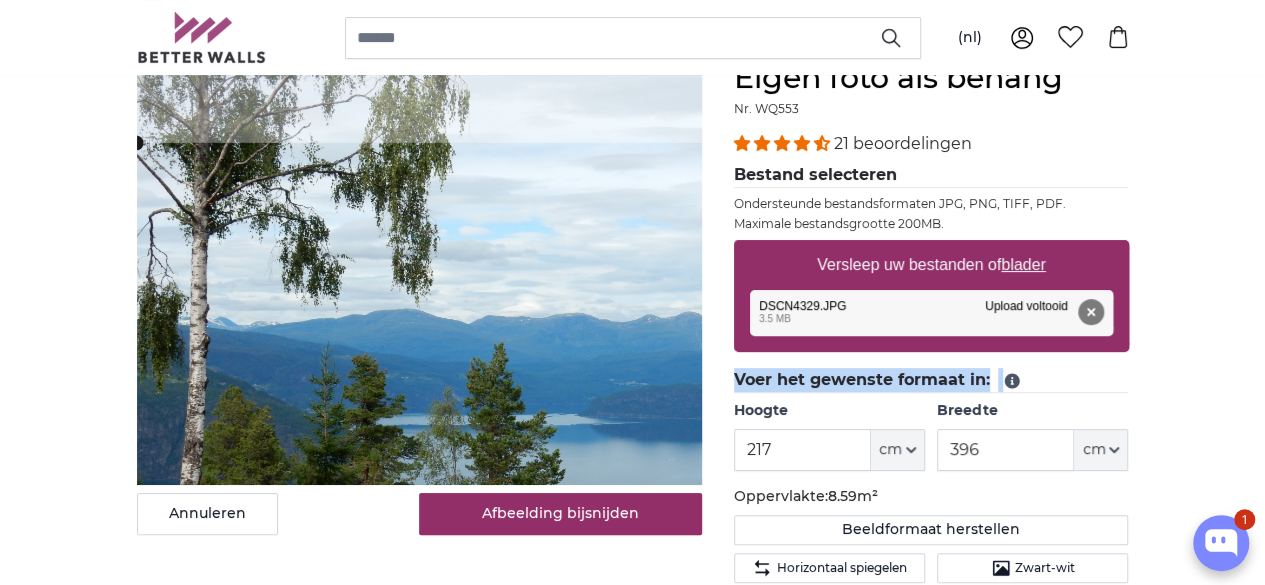 drag, startPoint x: 859, startPoint y: 372, endPoint x: 1168, endPoint y: 377, distance: 309.04044 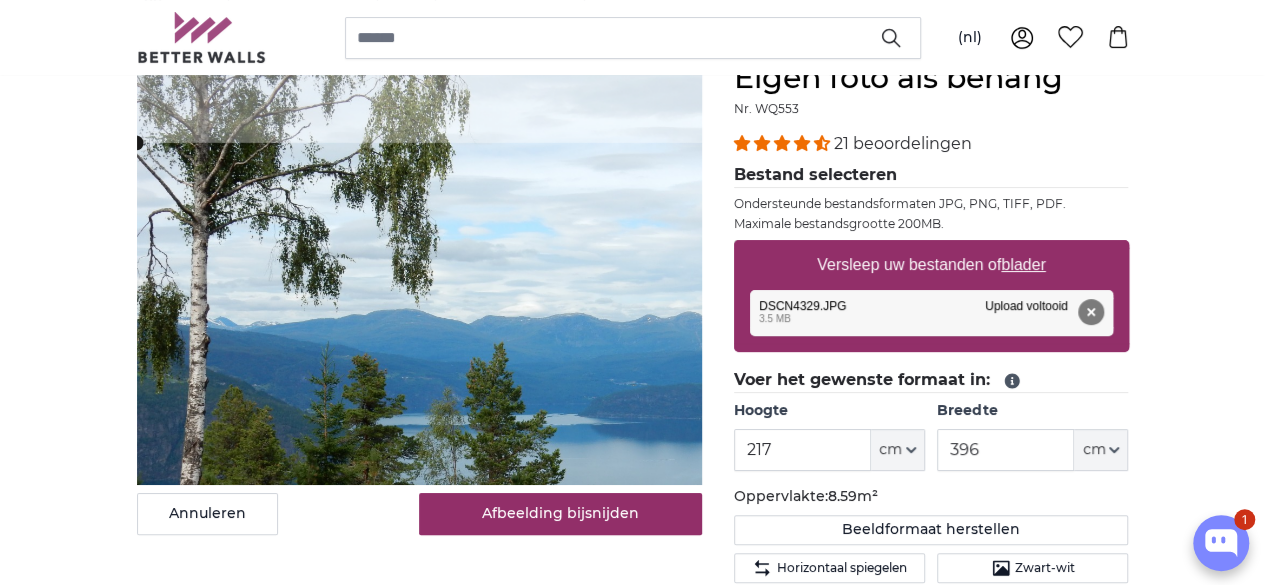 click on "Voer het gewenste formaat in:" 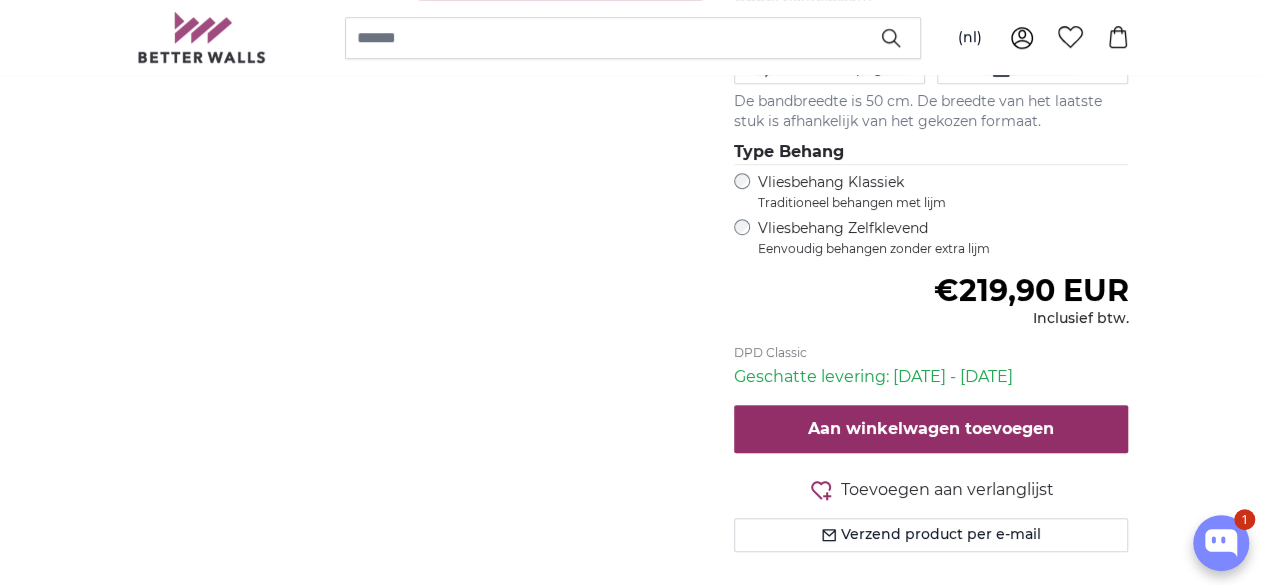 scroll, scrollTop: 700, scrollLeft: 0, axis: vertical 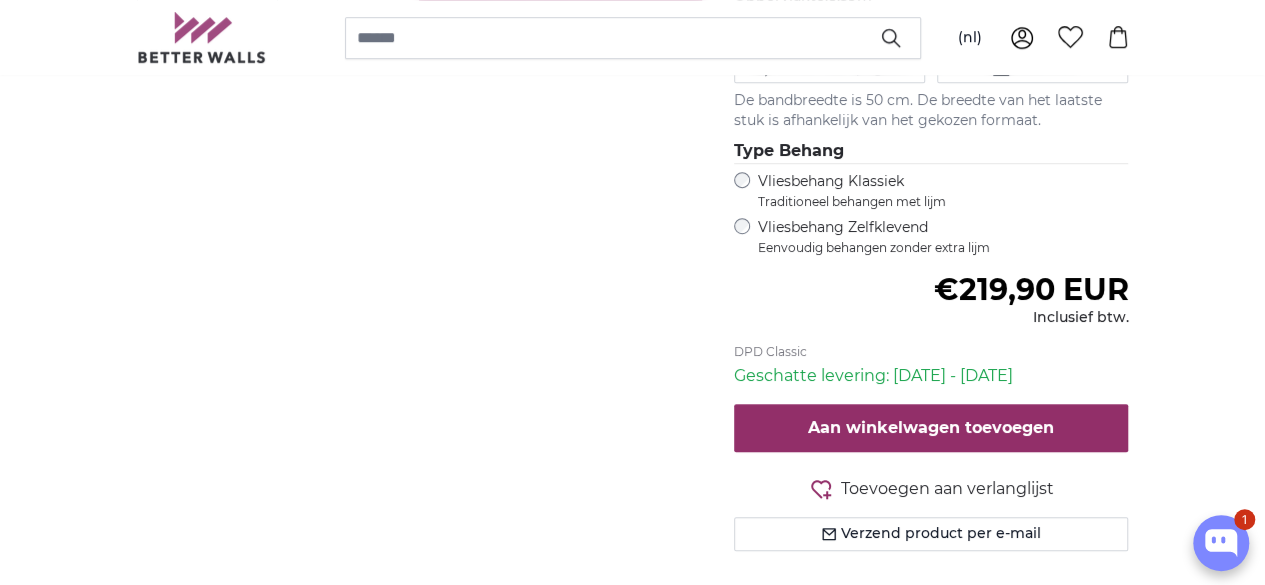 click on "Vliesbehang Zelfklevend
Eenvoudig behangen zonder extra lijm" at bounding box center [943, 237] 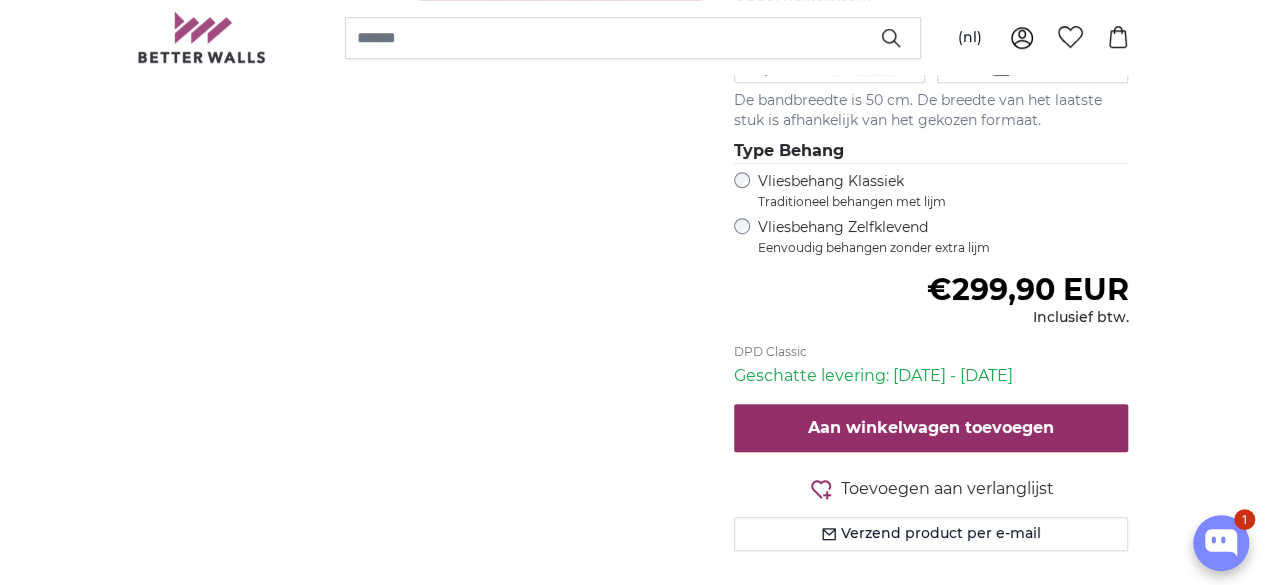click on "Vliesbehang Klassiek
Traditioneel behangen met lijm" at bounding box center [925, 191] 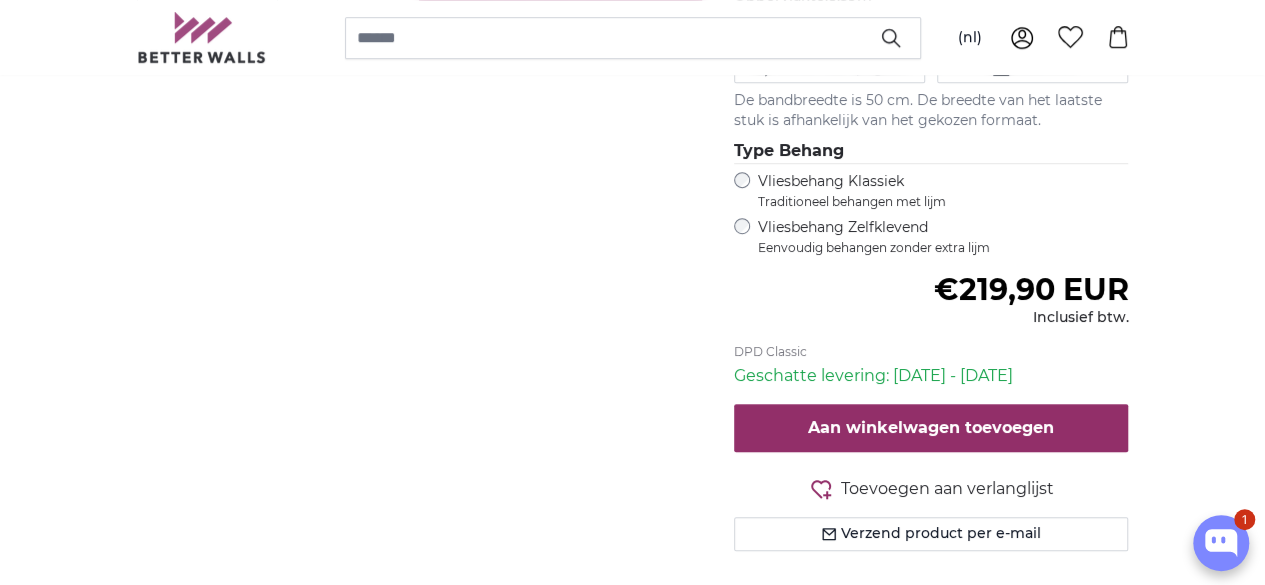 click on "Vliesbehang Zelfklevend
Eenvoudig behangen zonder extra lijm" at bounding box center (943, 237) 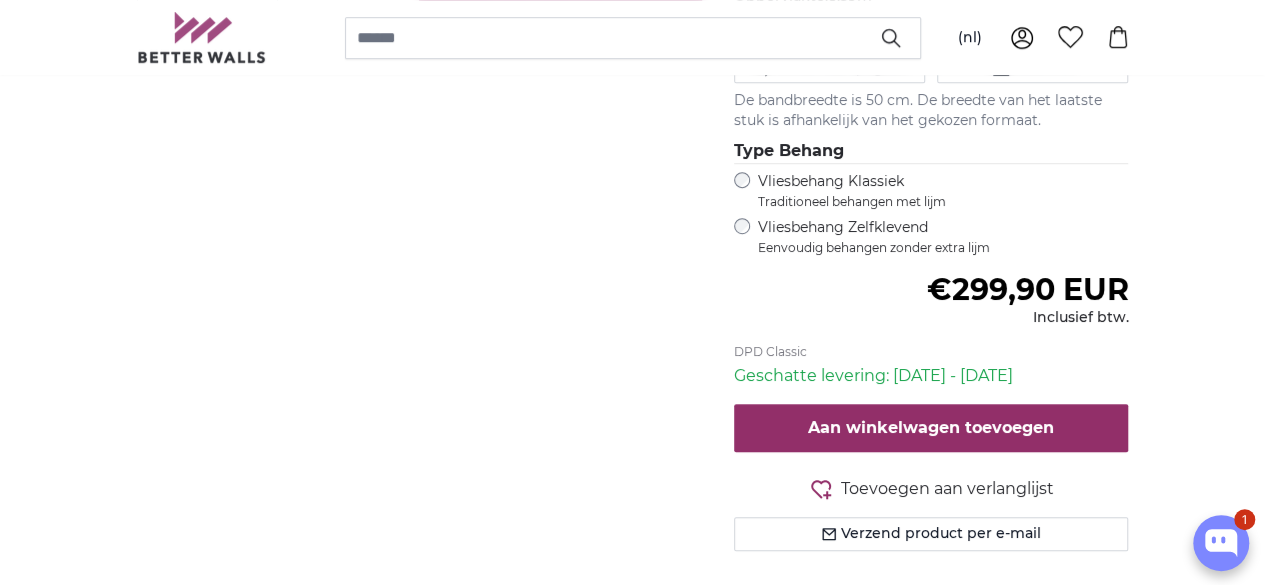 click on "Vliesbehang Klassiek
Traditioneel behangen met lijm" at bounding box center (925, 191) 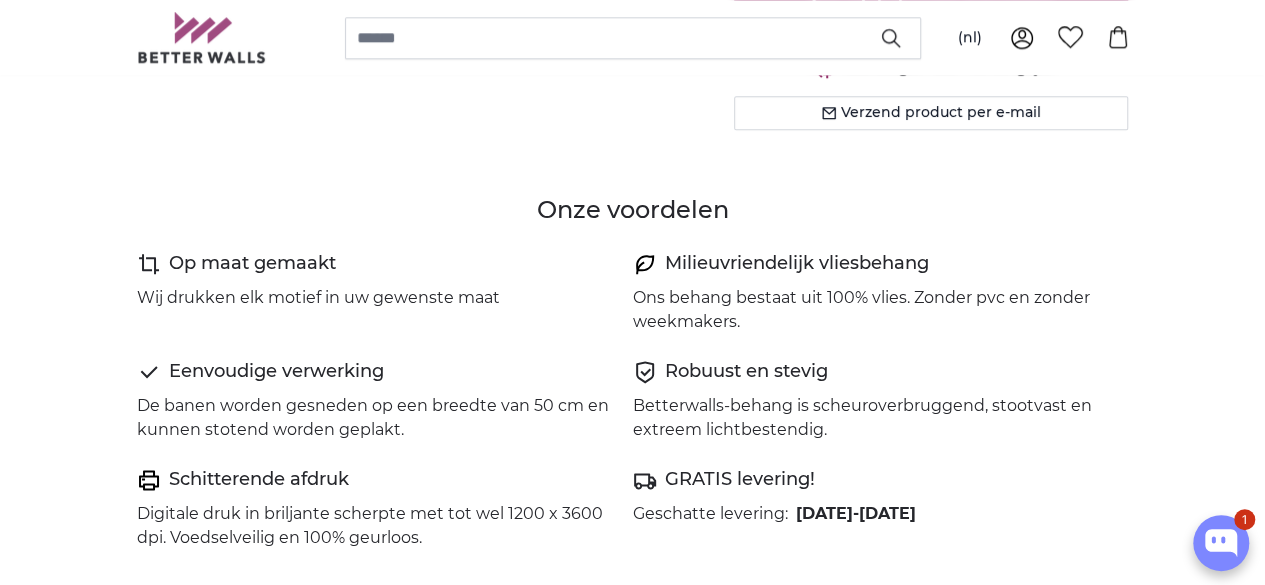 scroll, scrollTop: 1124, scrollLeft: 0, axis: vertical 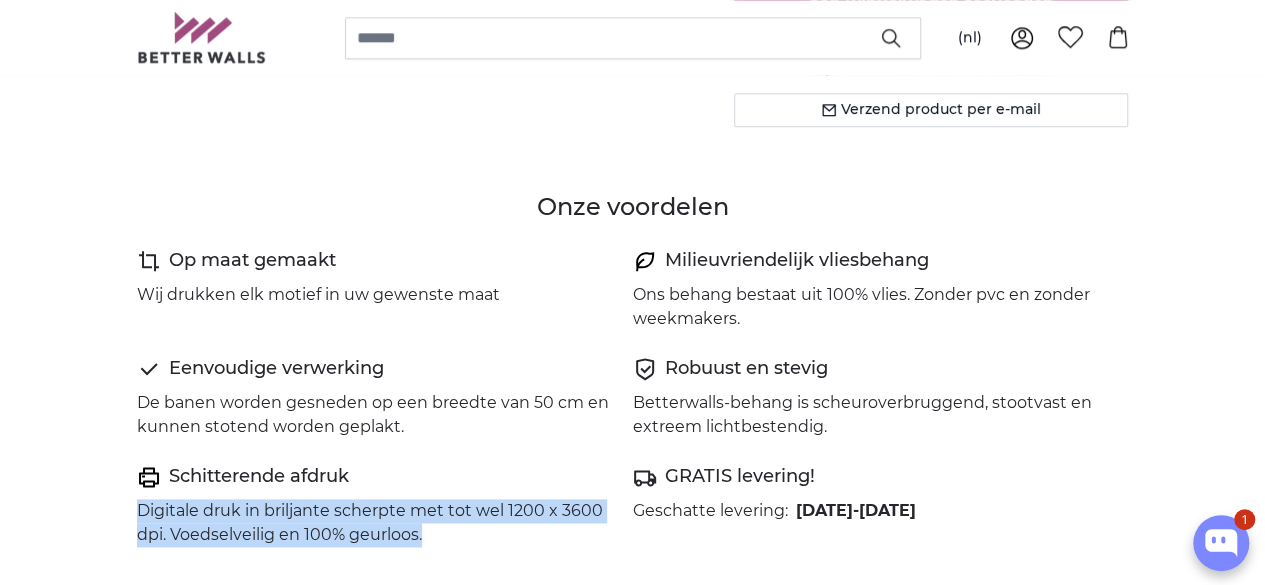 drag, startPoint x: 16, startPoint y: 479, endPoint x: 282, endPoint y: 506, distance: 267.3668 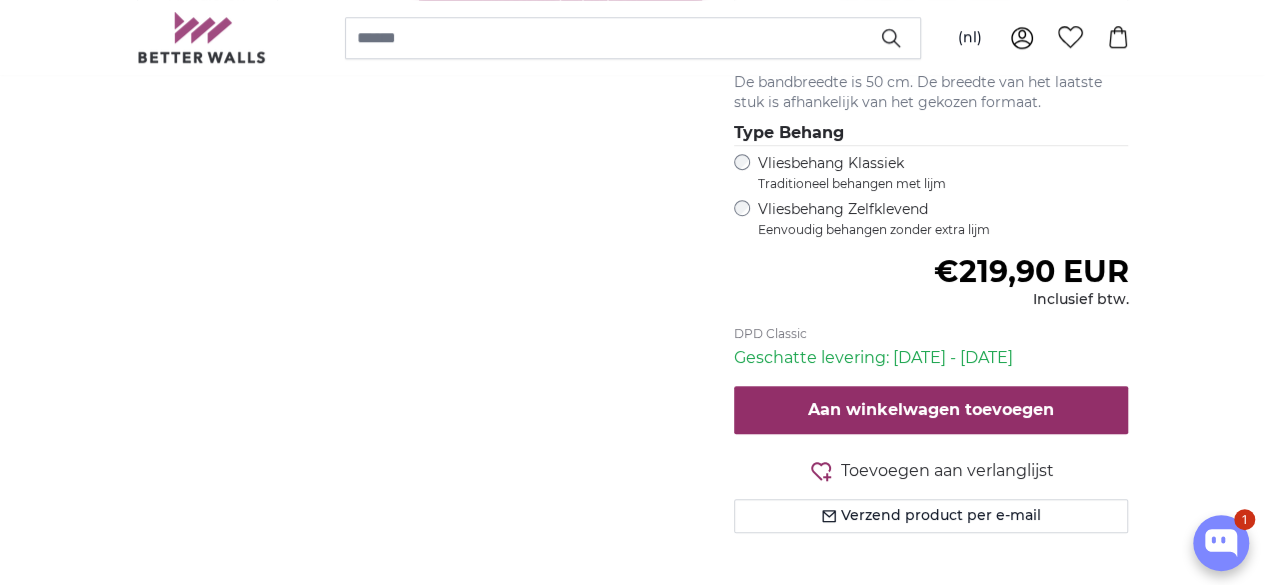 scroll, scrollTop: 824, scrollLeft: 0, axis: vertical 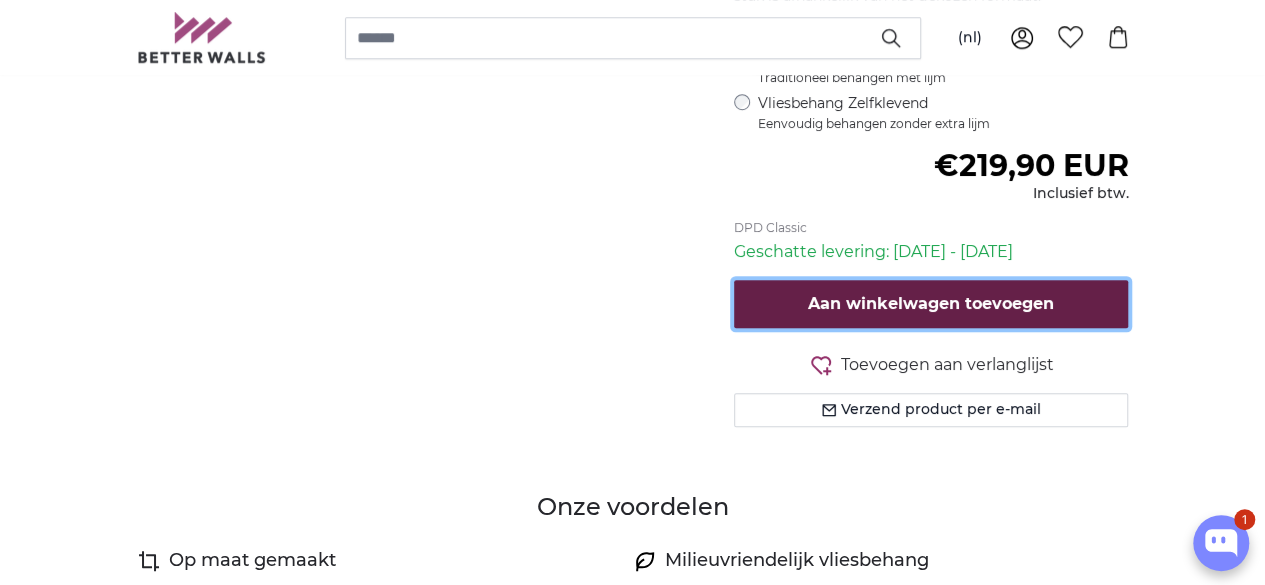 click on "Aan winkelwagen toevoegen" at bounding box center (931, 303) 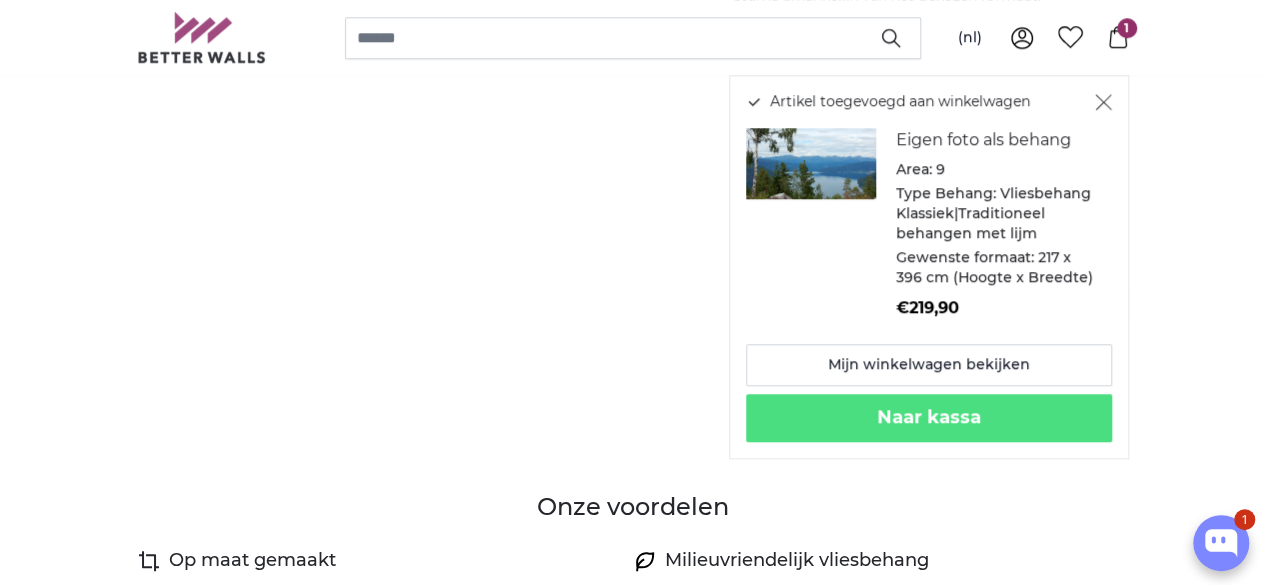 click 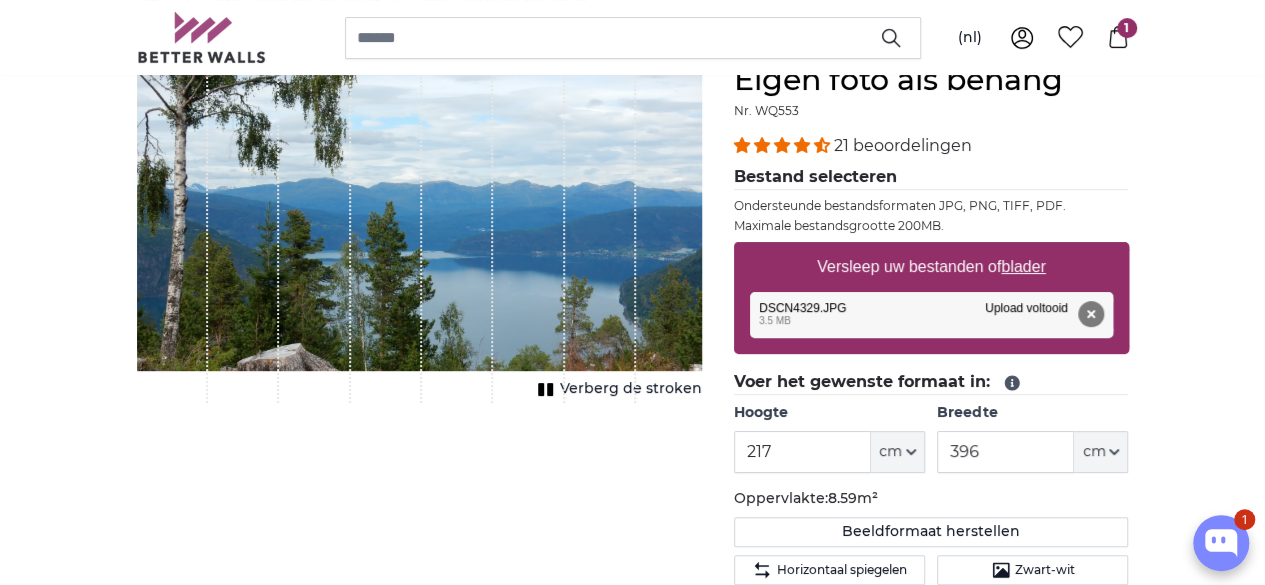 scroll, scrollTop: 0, scrollLeft: 0, axis: both 